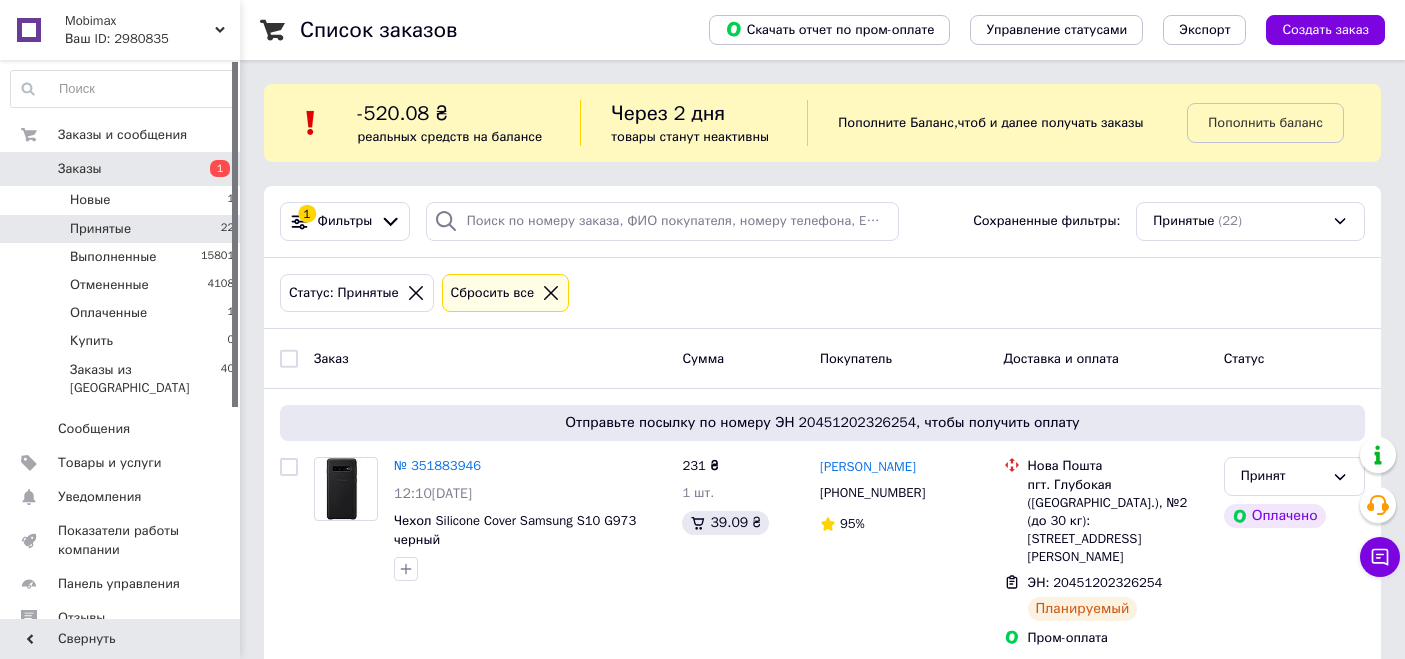 scroll, scrollTop: 0, scrollLeft: 0, axis: both 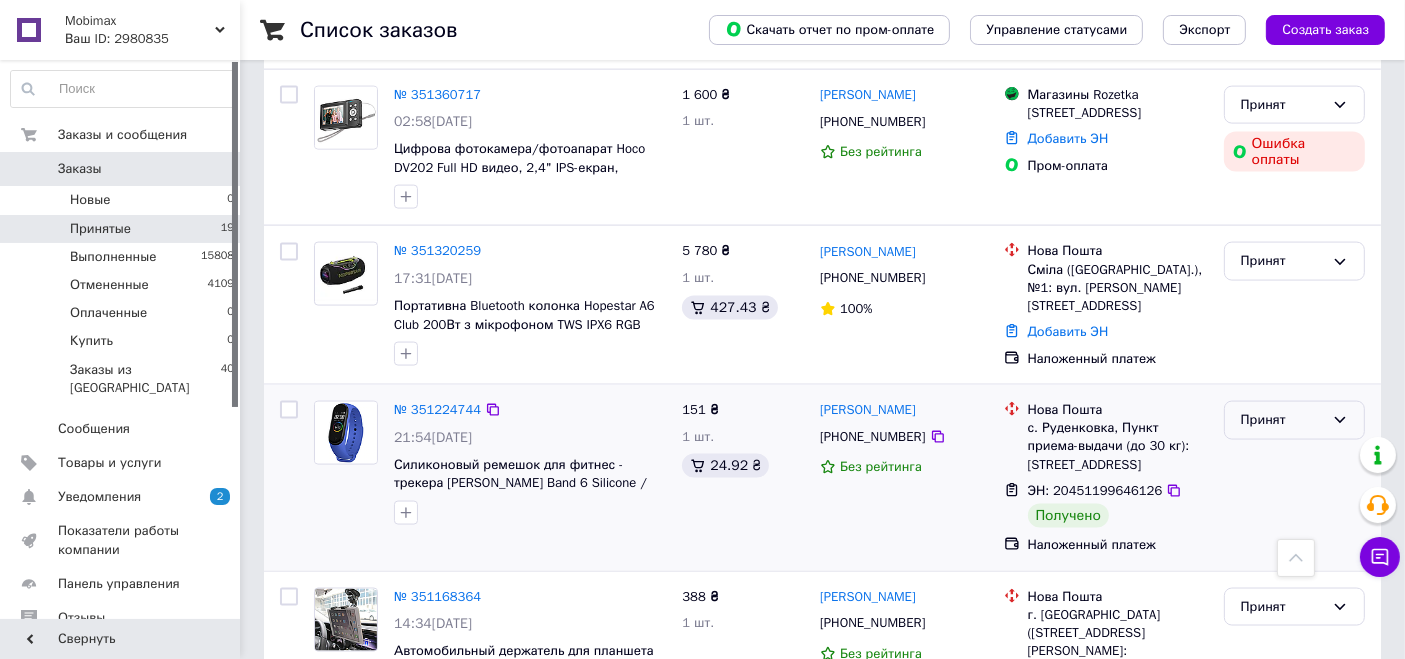 click on "Принят" at bounding box center (1294, 420) 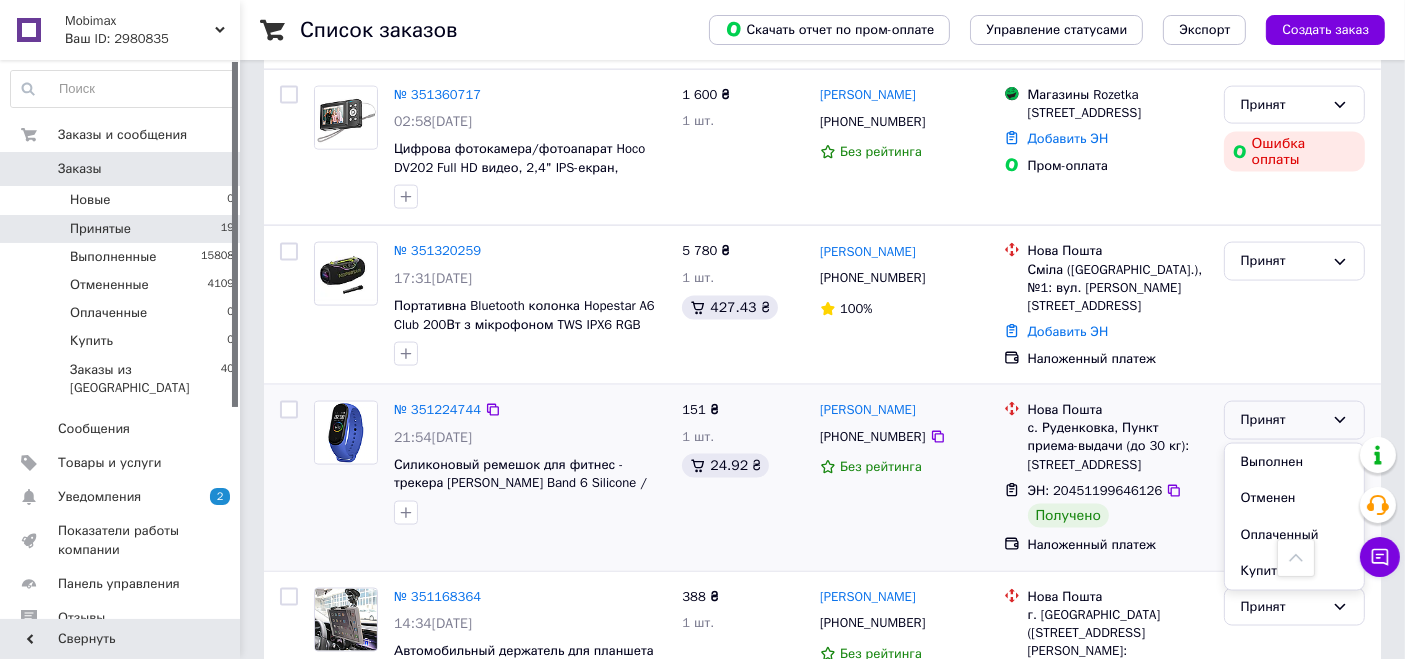 drag, startPoint x: 1277, startPoint y: 350, endPoint x: 1247, endPoint y: 350, distance: 30 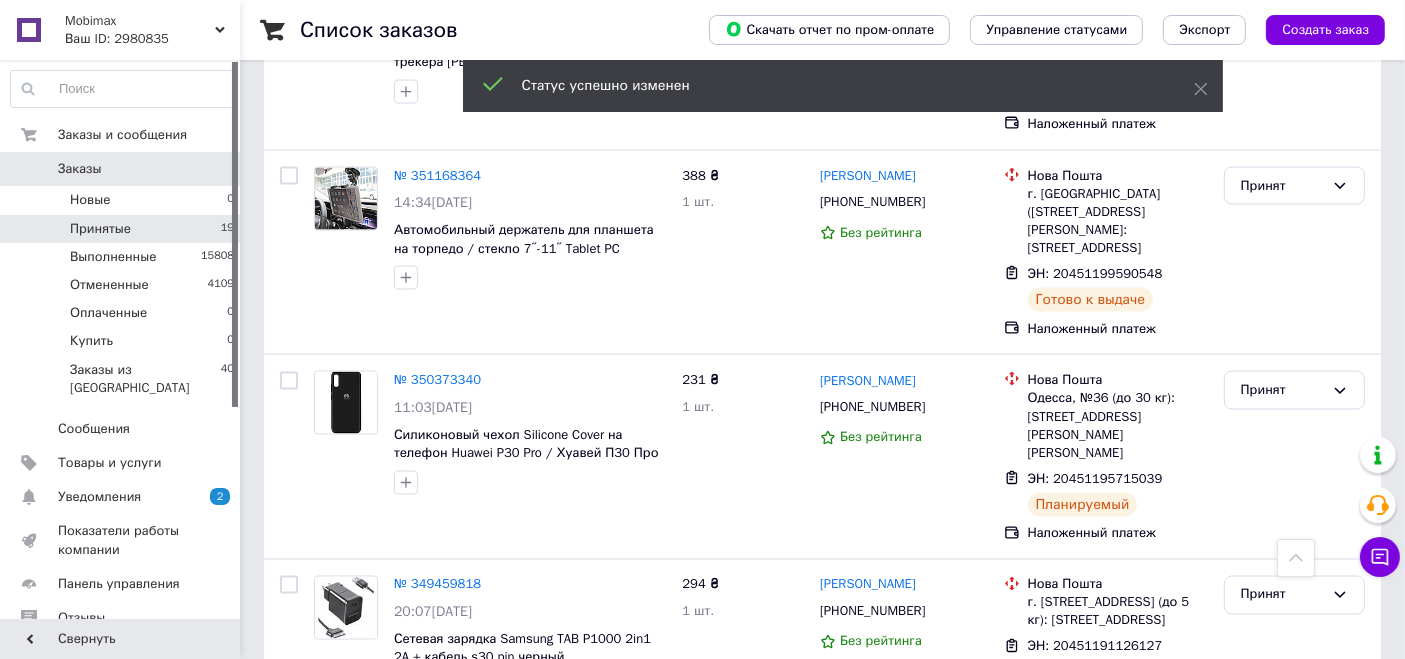scroll, scrollTop: 3257, scrollLeft: 0, axis: vertical 